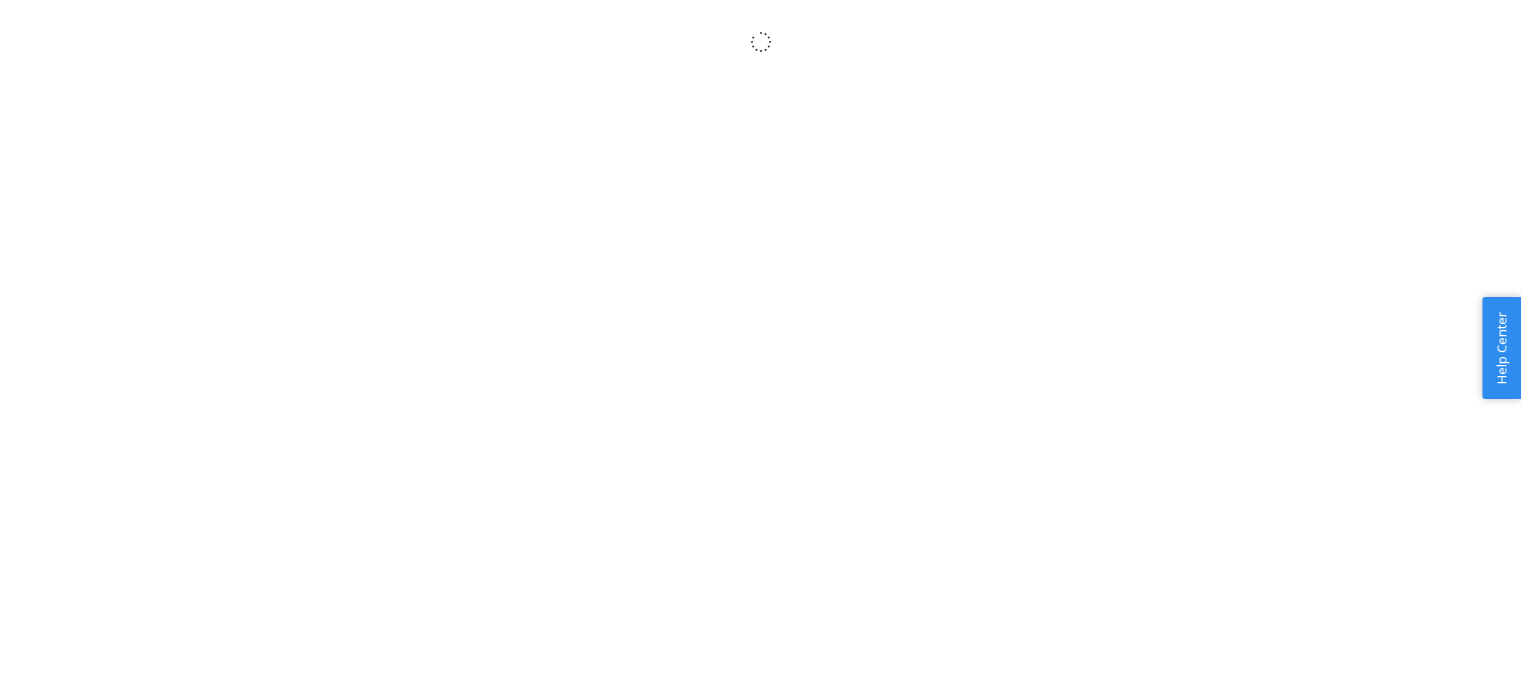 scroll, scrollTop: 0, scrollLeft: 0, axis: both 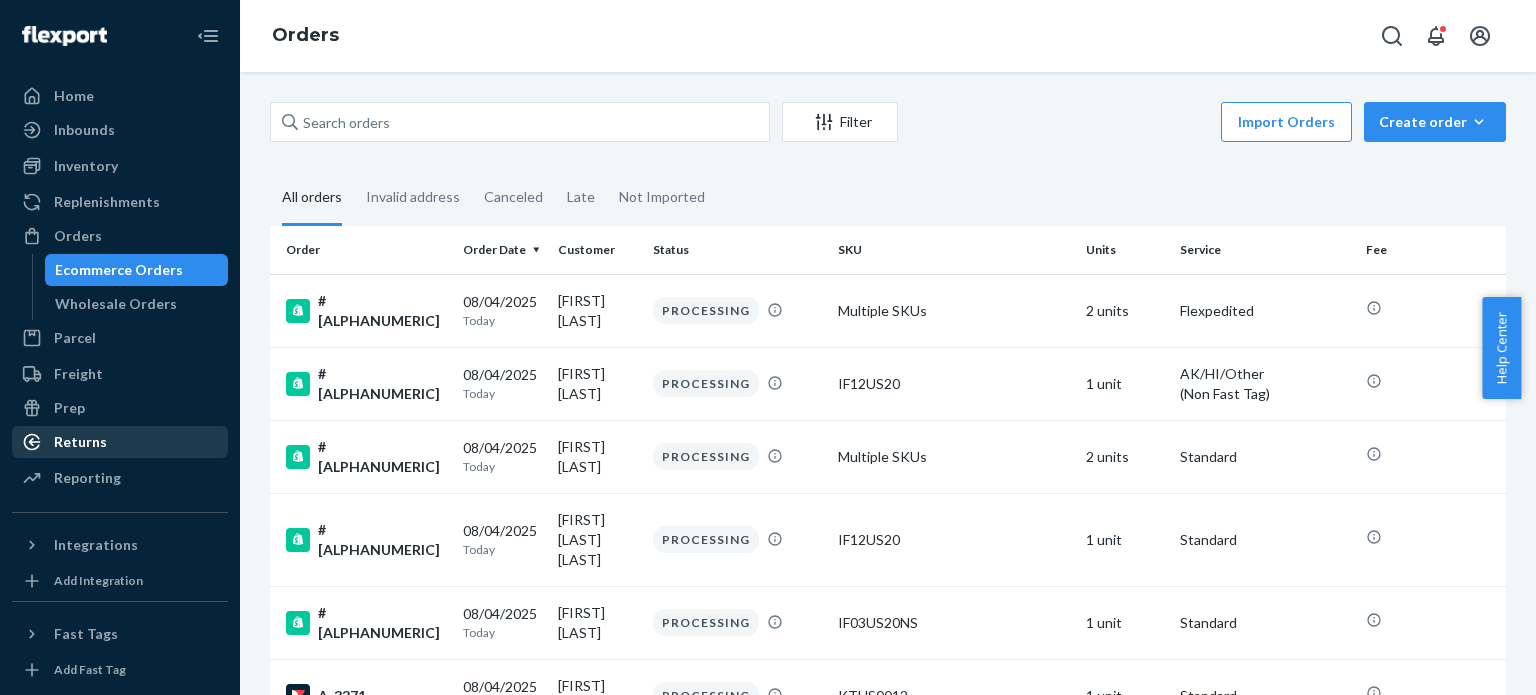 click on "Returns" at bounding box center (120, 442) 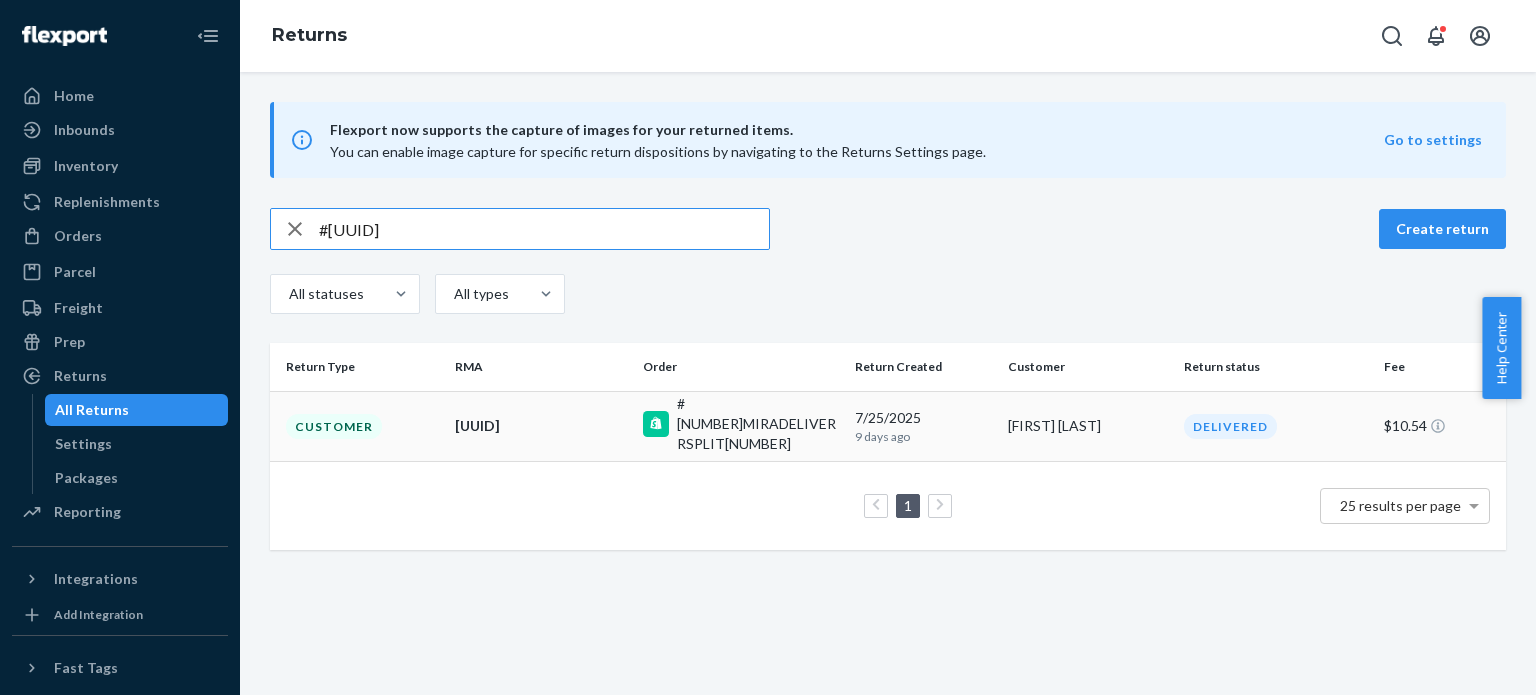 type on "#aec2ff53-73b9-4005-8aaf-b62f2371b606" 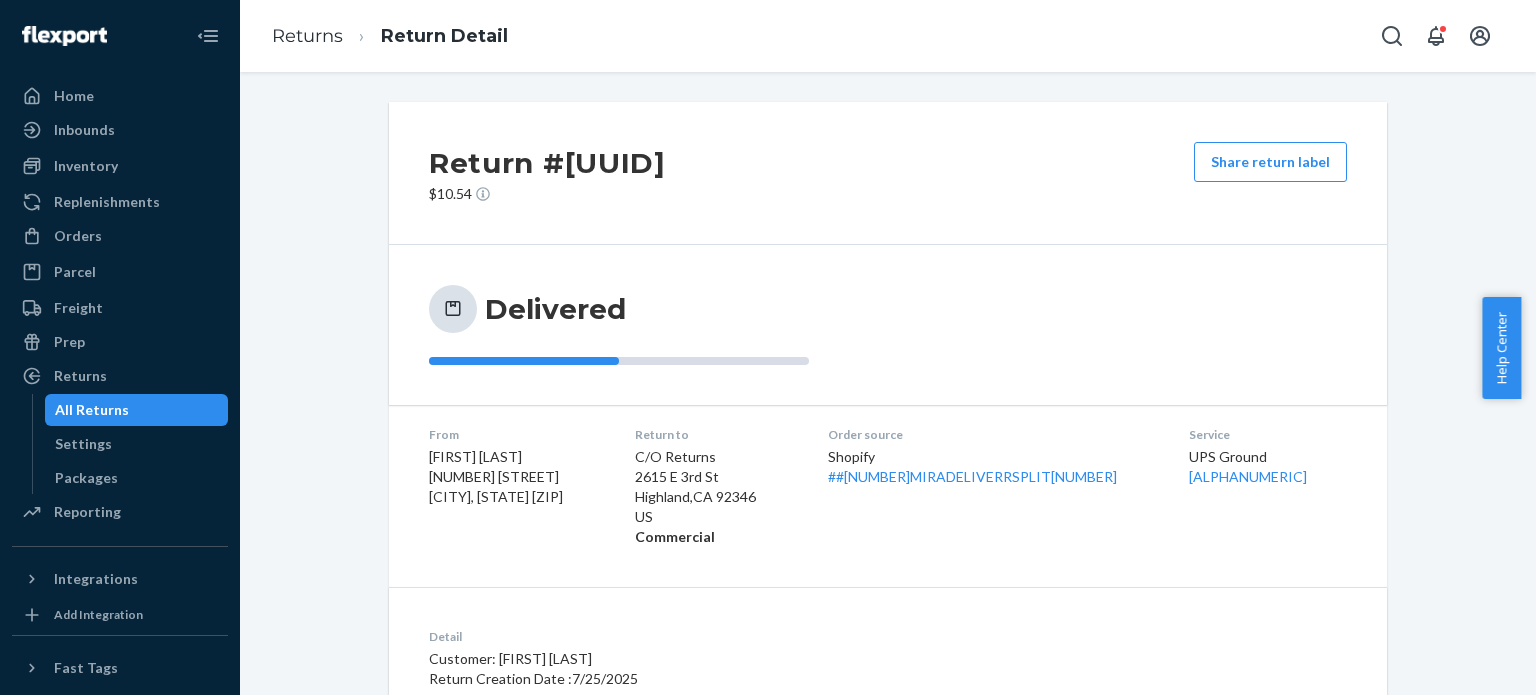 click at bounding box center [619, 361] 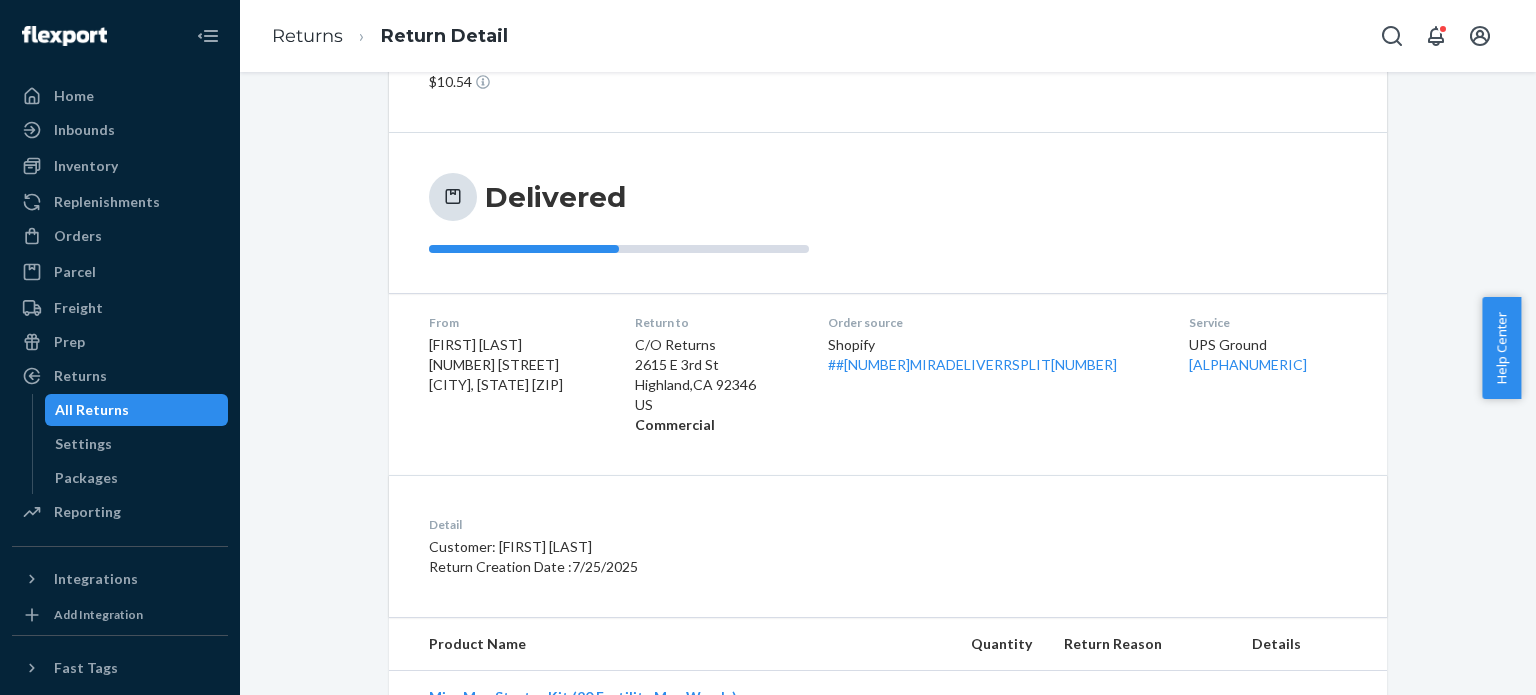 scroll, scrollTop: 208, scrollLeft: 0, axis: vertical 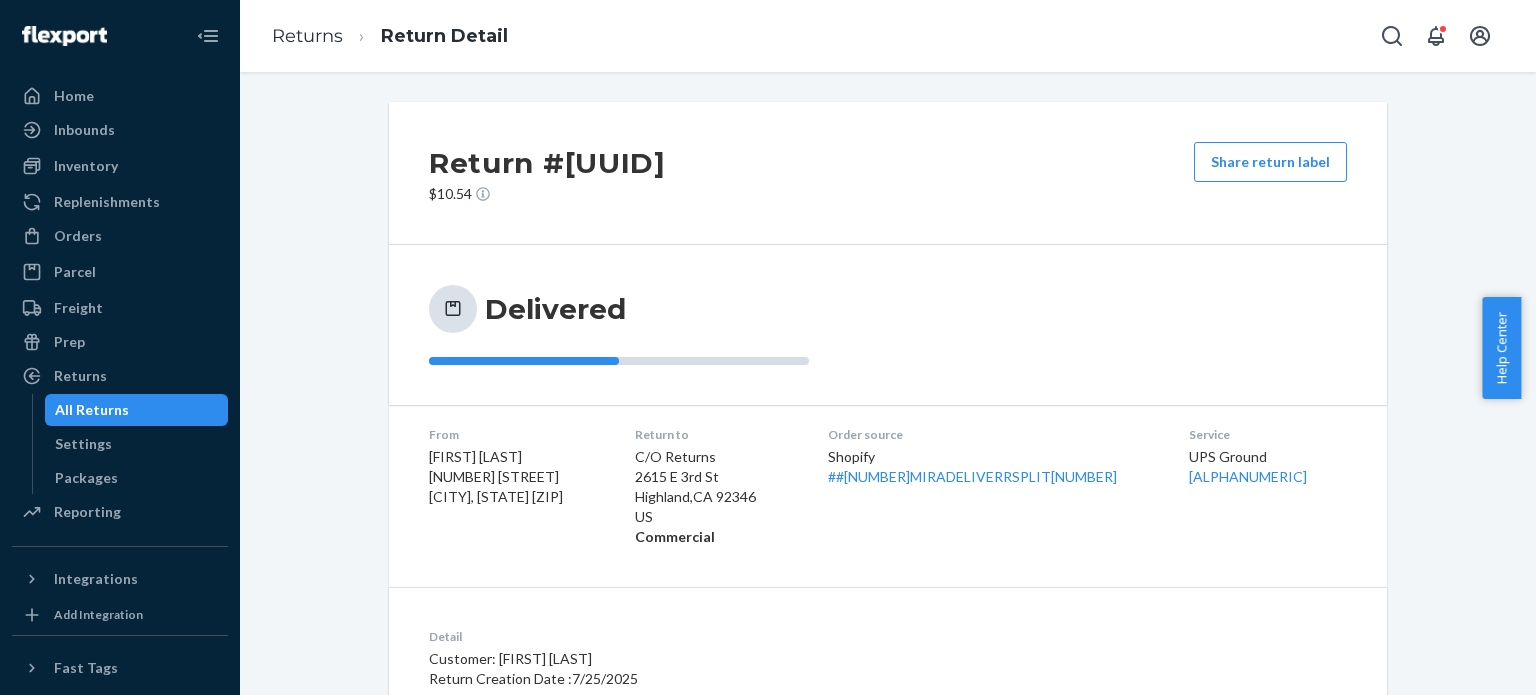click on "$10.54" at bounding box center (547, 194) 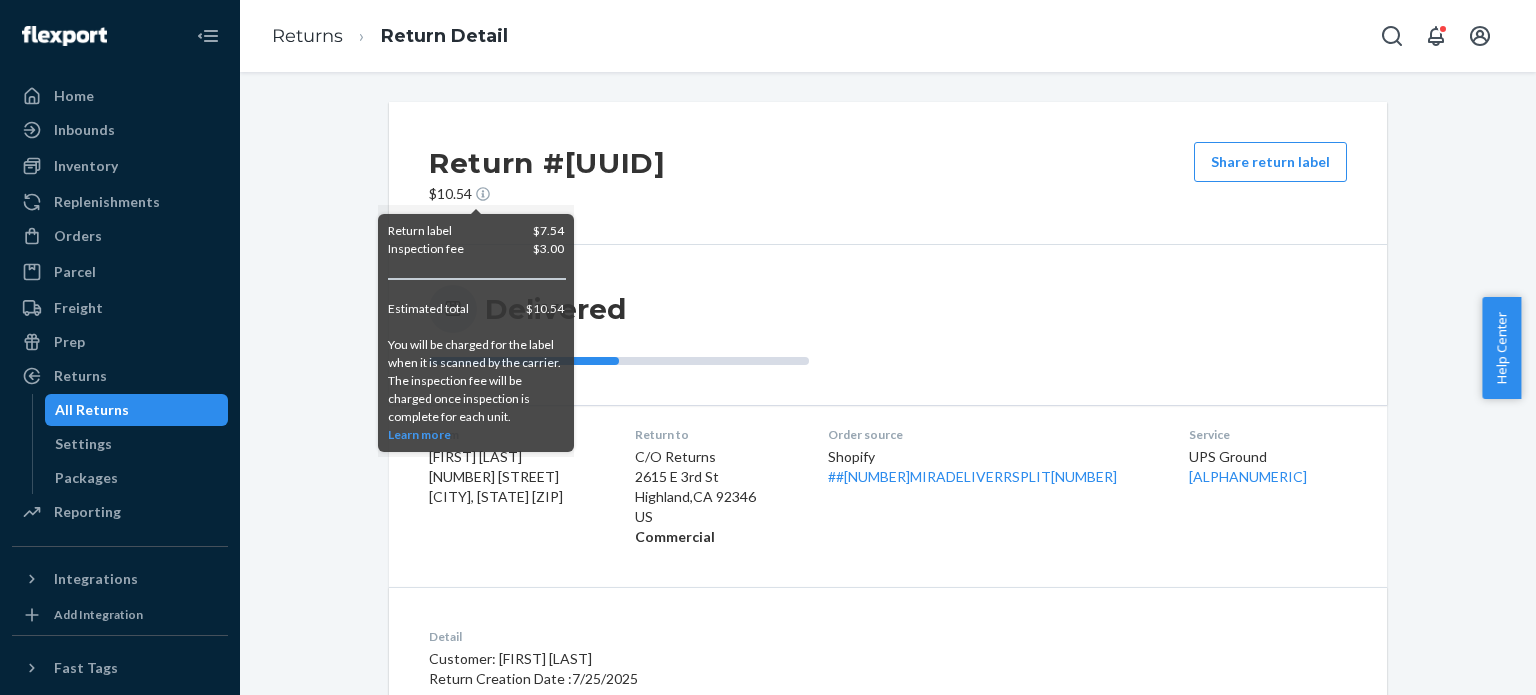 click on "$10.54" at bounding box center (547, 194) 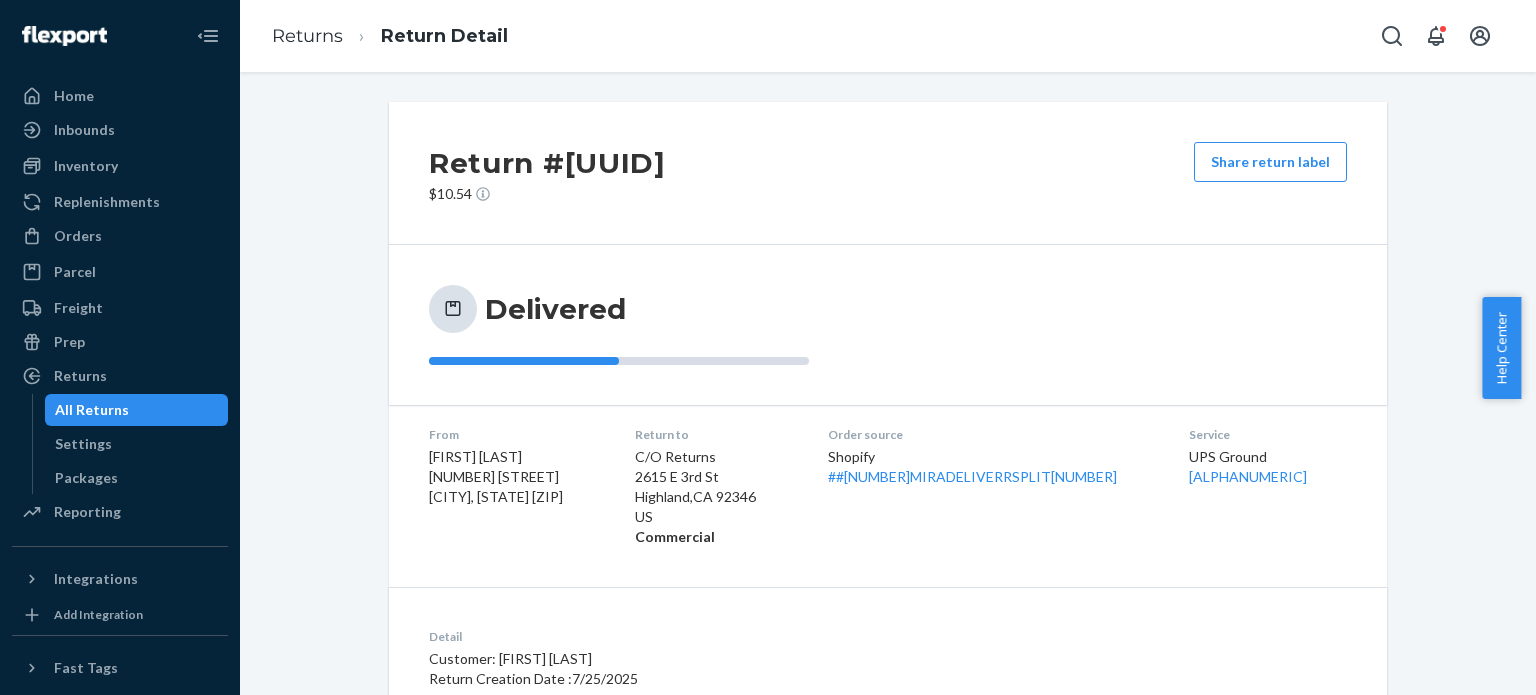 click on "$10.54" at bounding box center (547, 194) 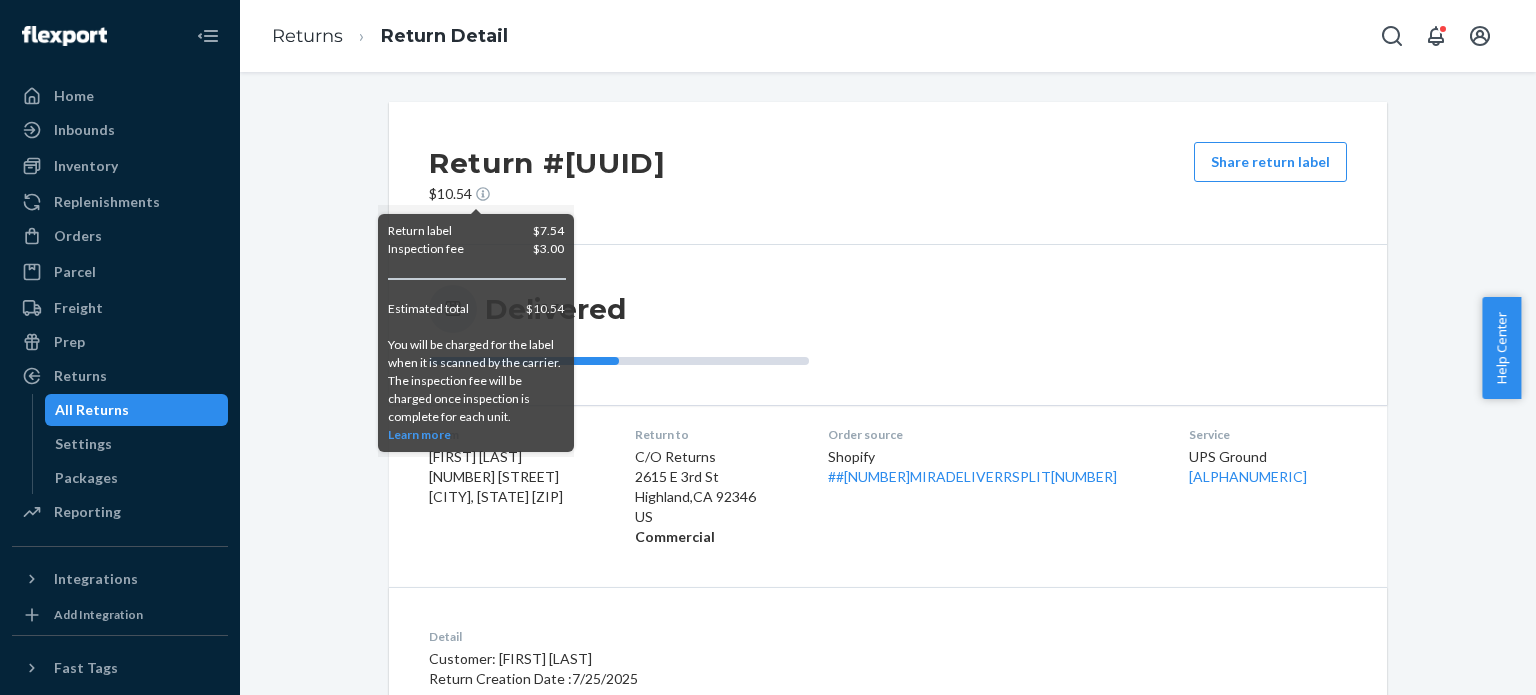 click on "Learn more" at bounding box center (419, 435) 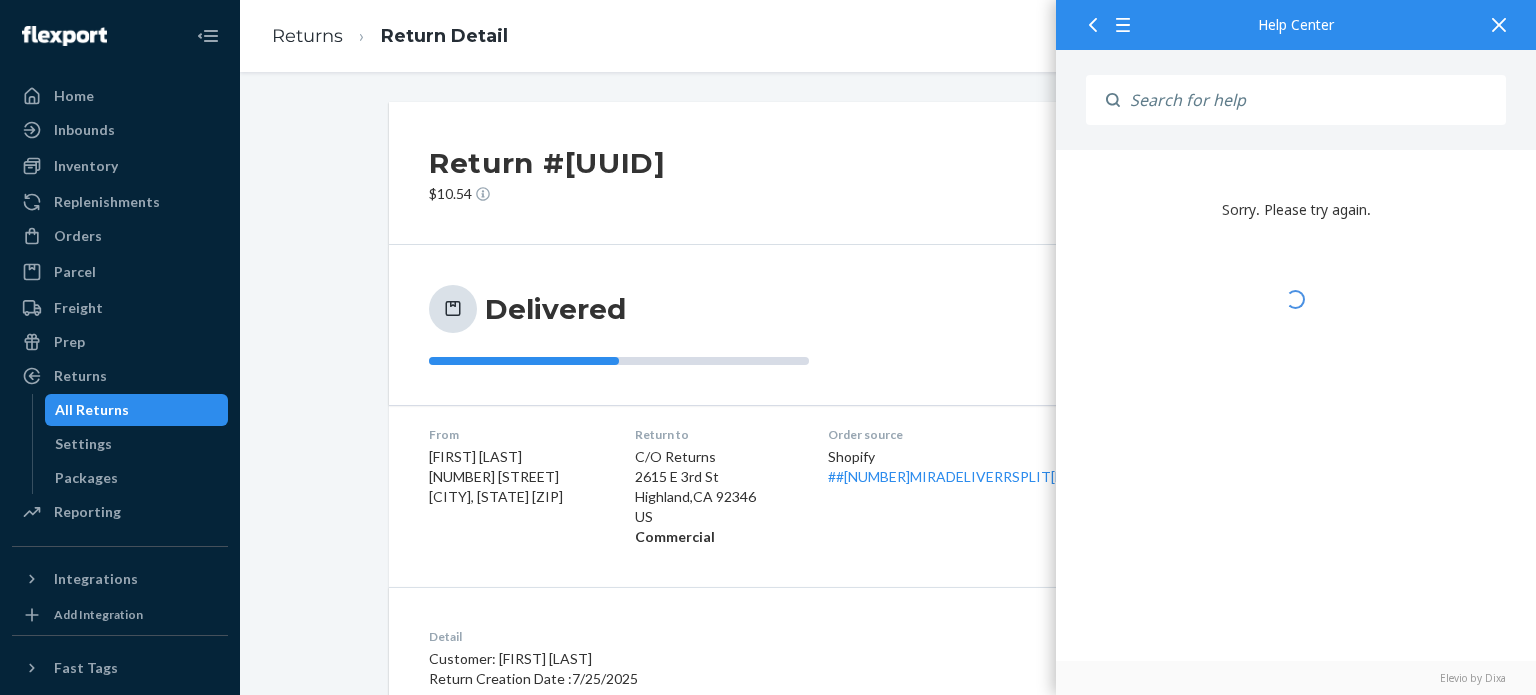 click at bounding box center (1499, 24) 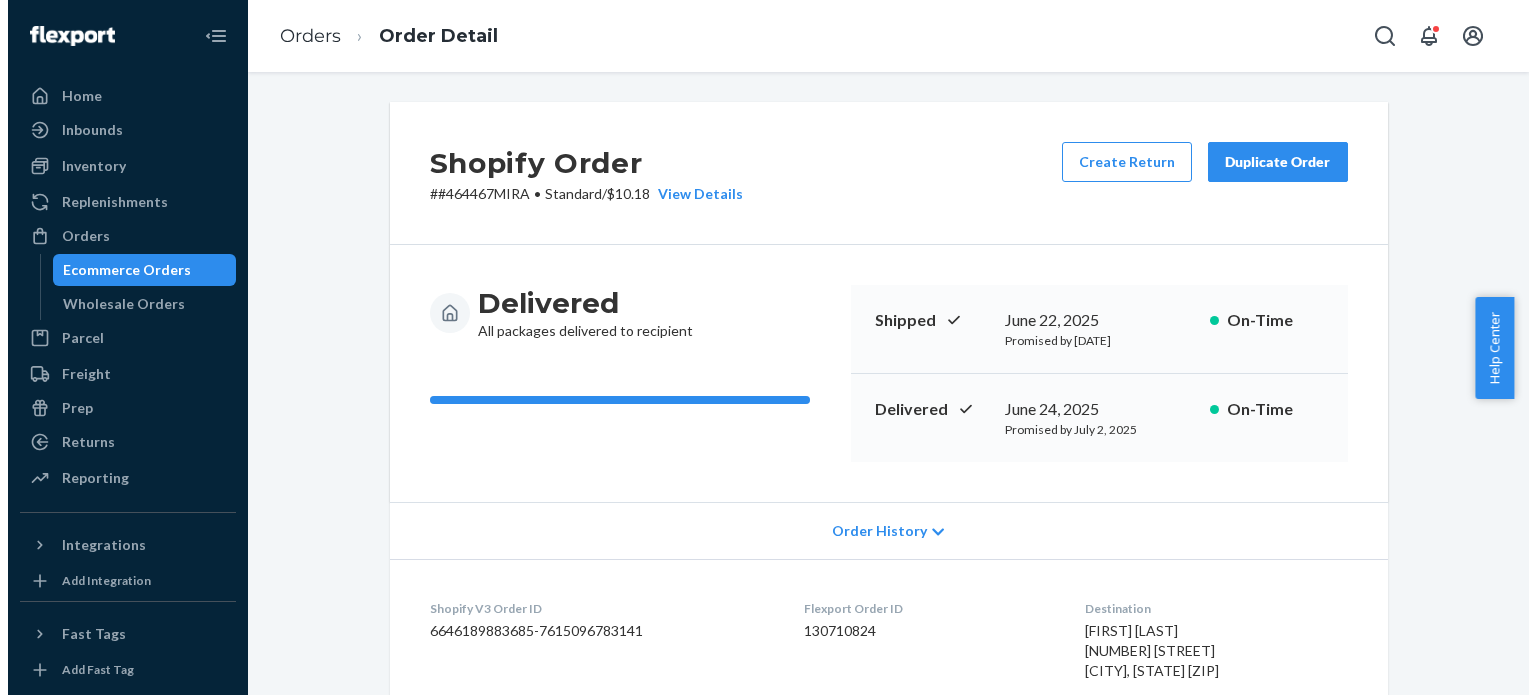 scroll, scrollTop: 0, scrollLeft: 0, axis: both 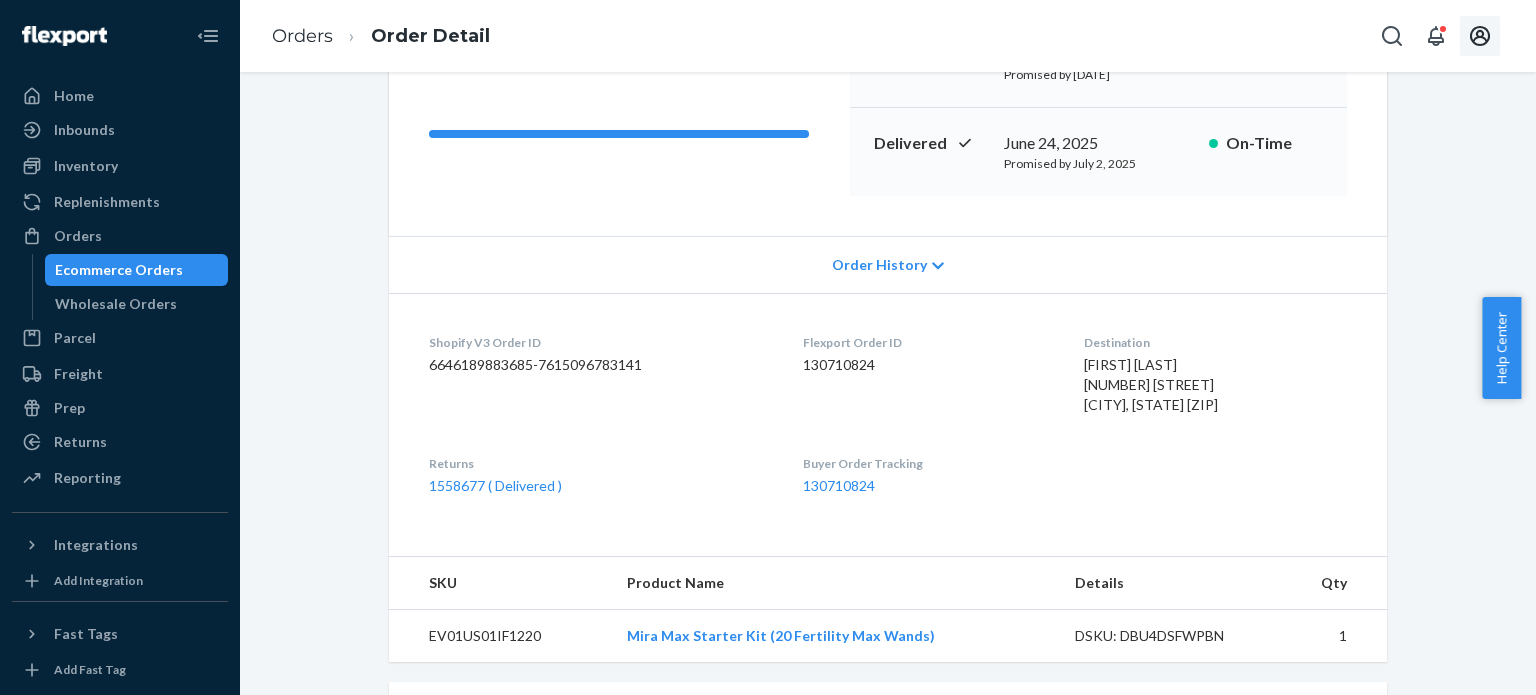 click 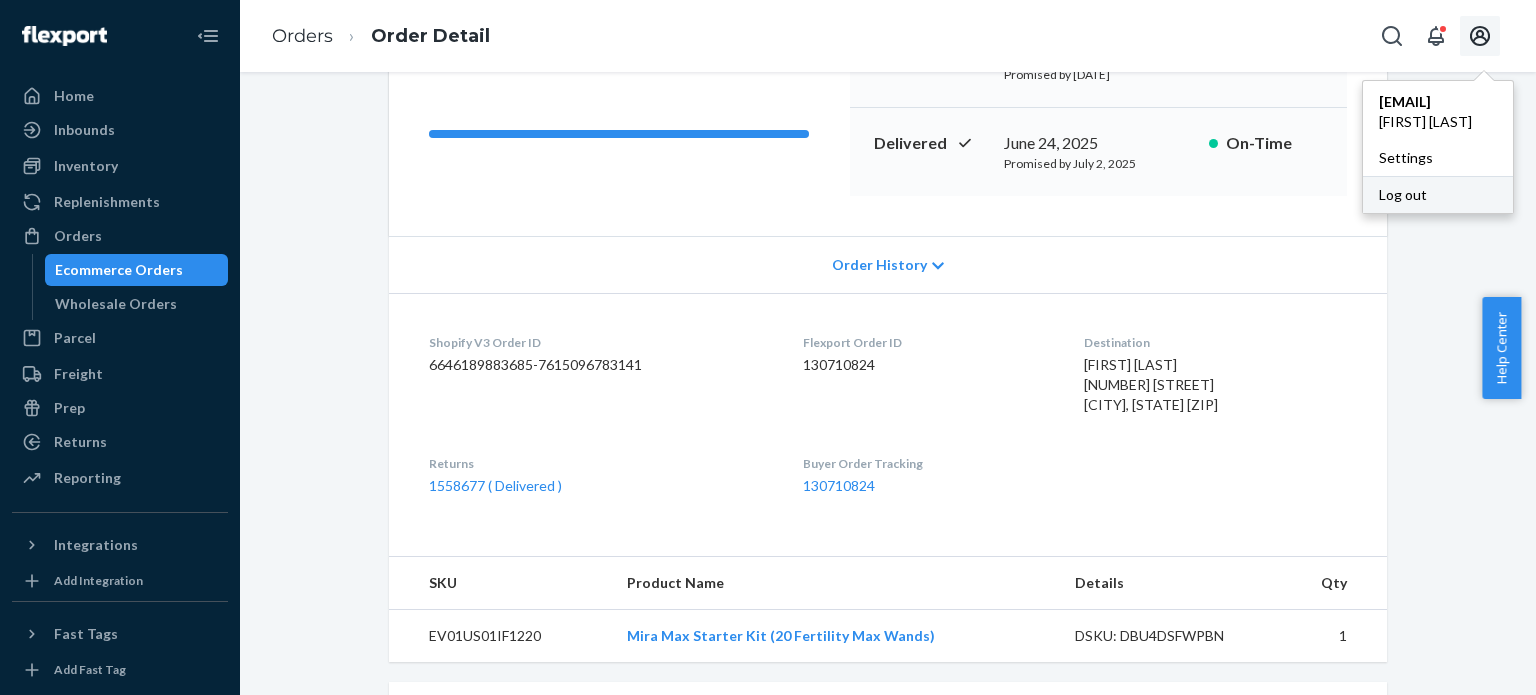 click on "Log out" at bounding box center (1438, 194) 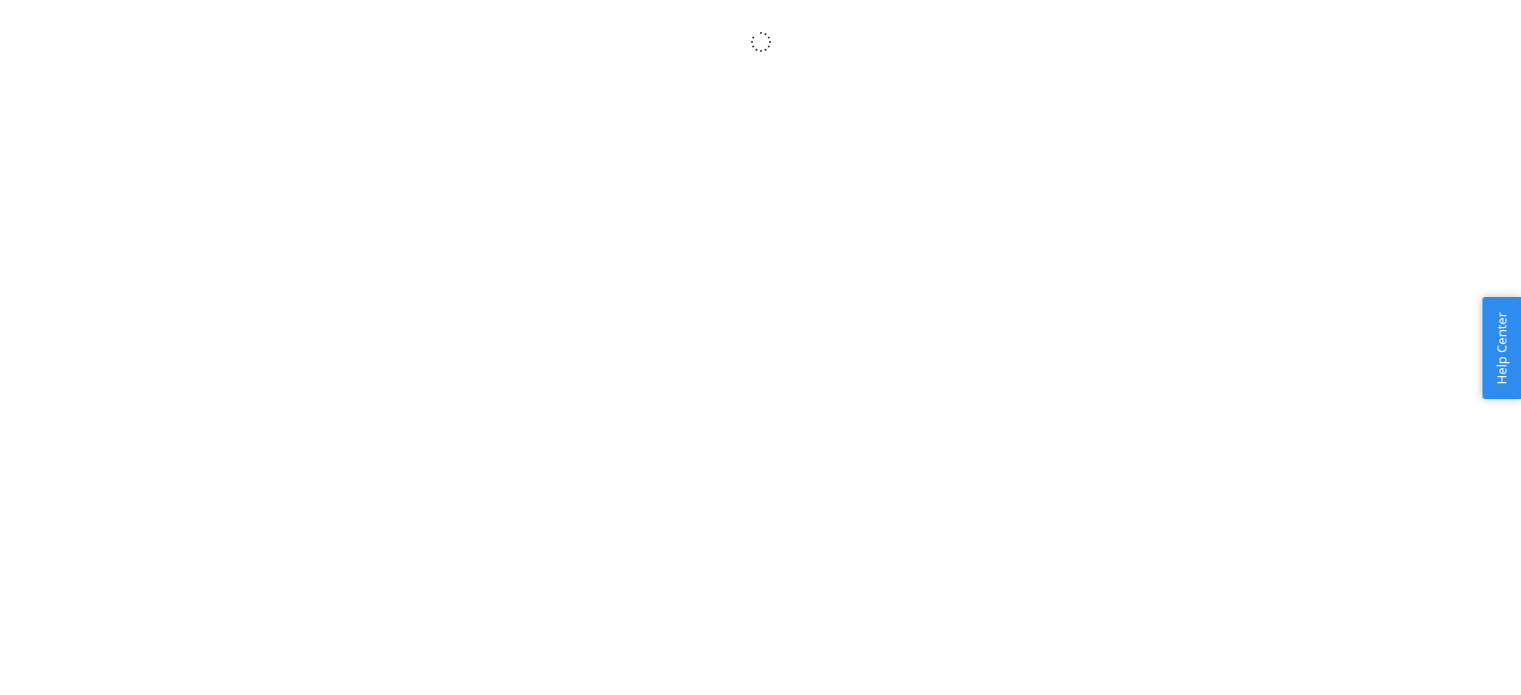 scroll, scrollTop: 0, scrollLeft: 0, axis: both 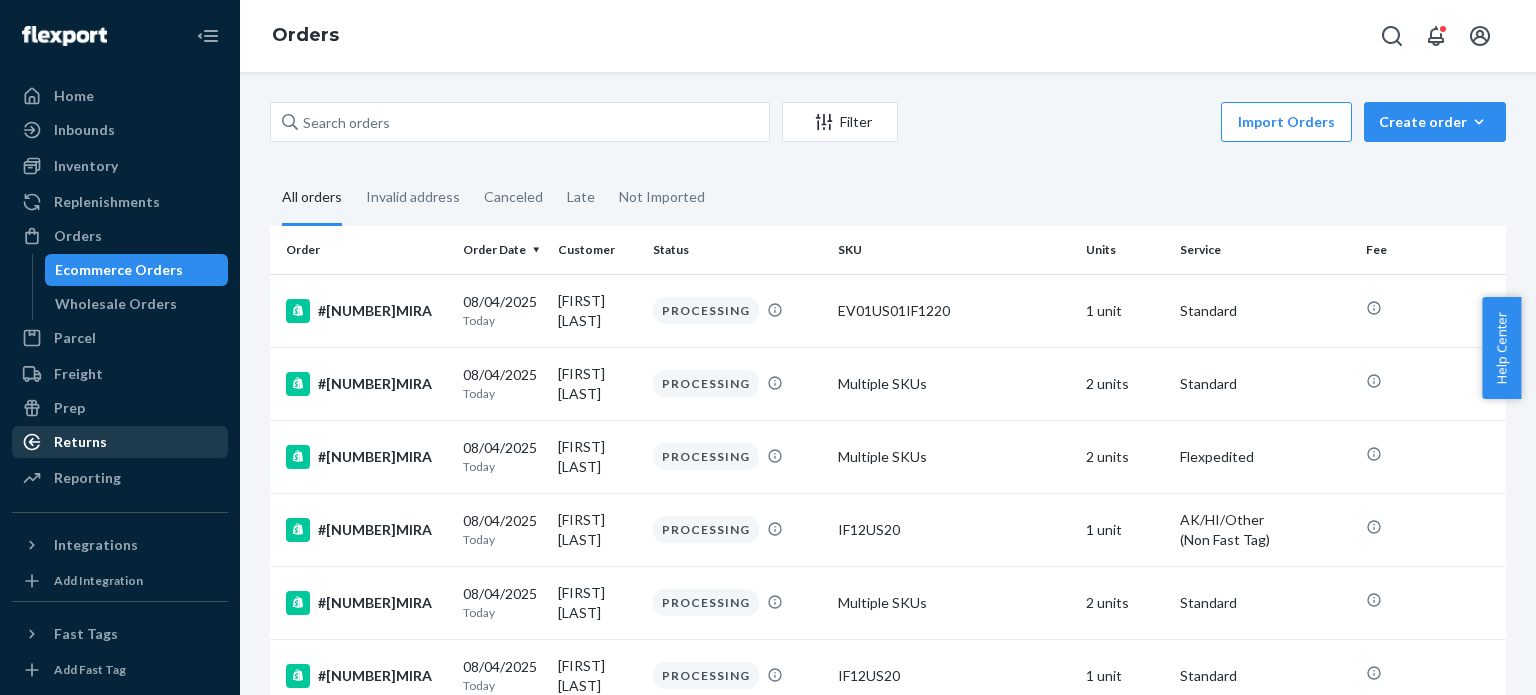click on "Returns" at bounding box center [120, 442] 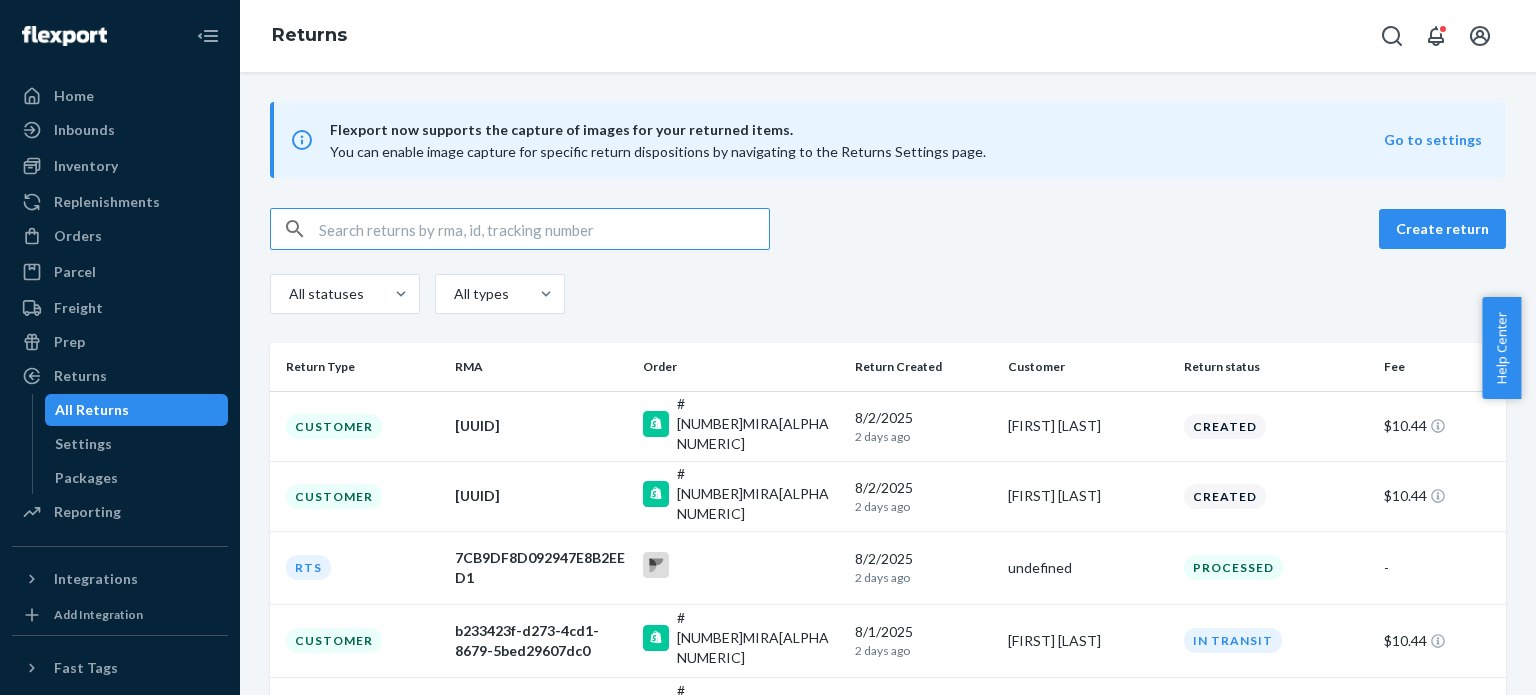 click at bounding box center [544, 229] 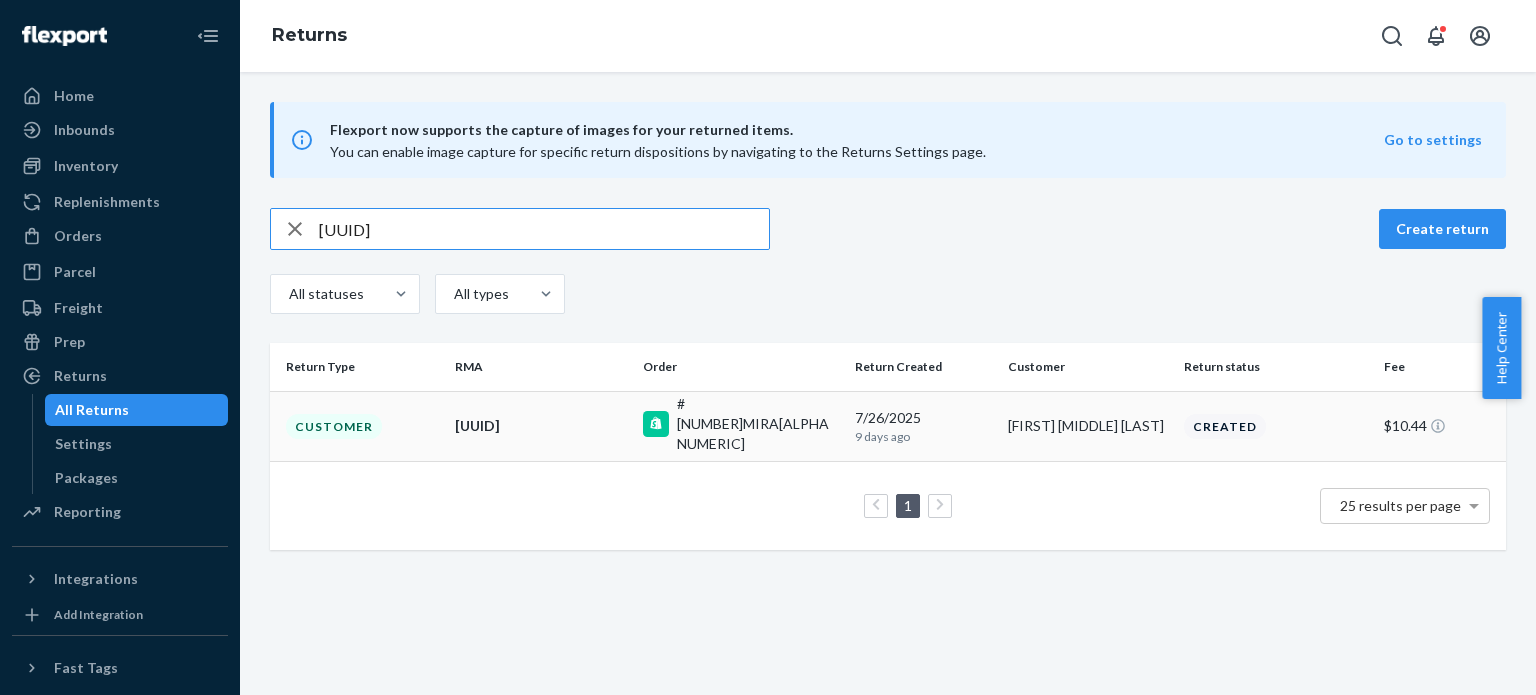 type on "#9208cc27-392d-4c6f-9283-e4594f16ce6b" 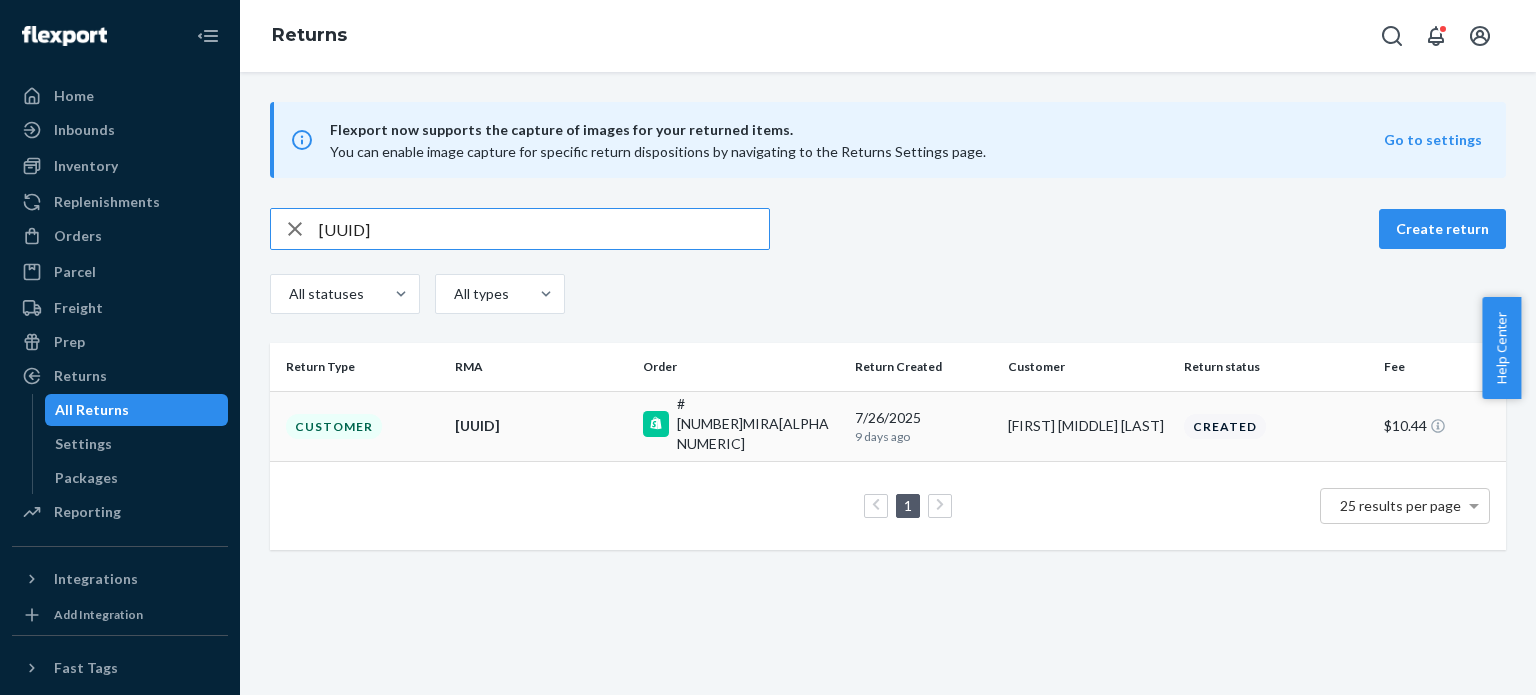 click on "9208cc27-392d-4c6f-9283-e4594f16ce6b" at bounding box center [541, 426] 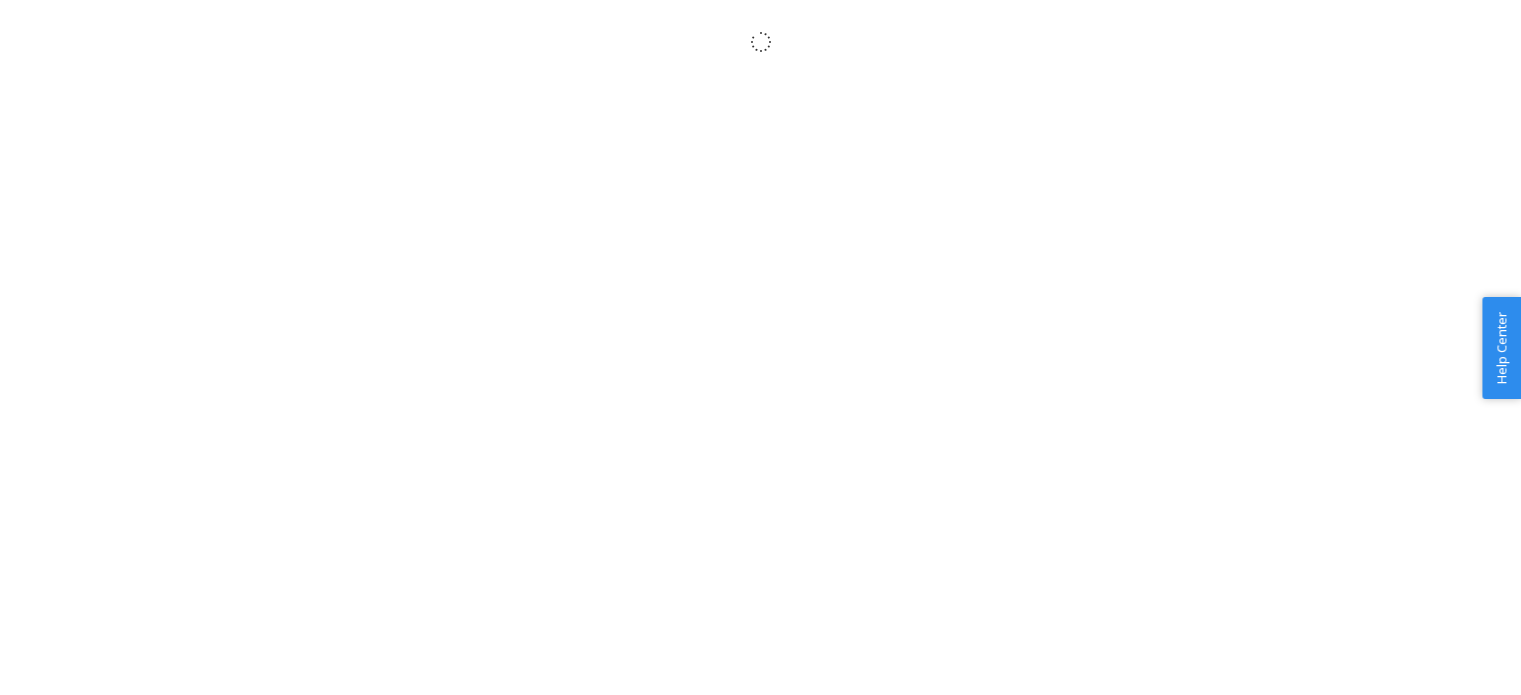 scroll, scrollTop: 0, scrollLeft: 0, axis: both 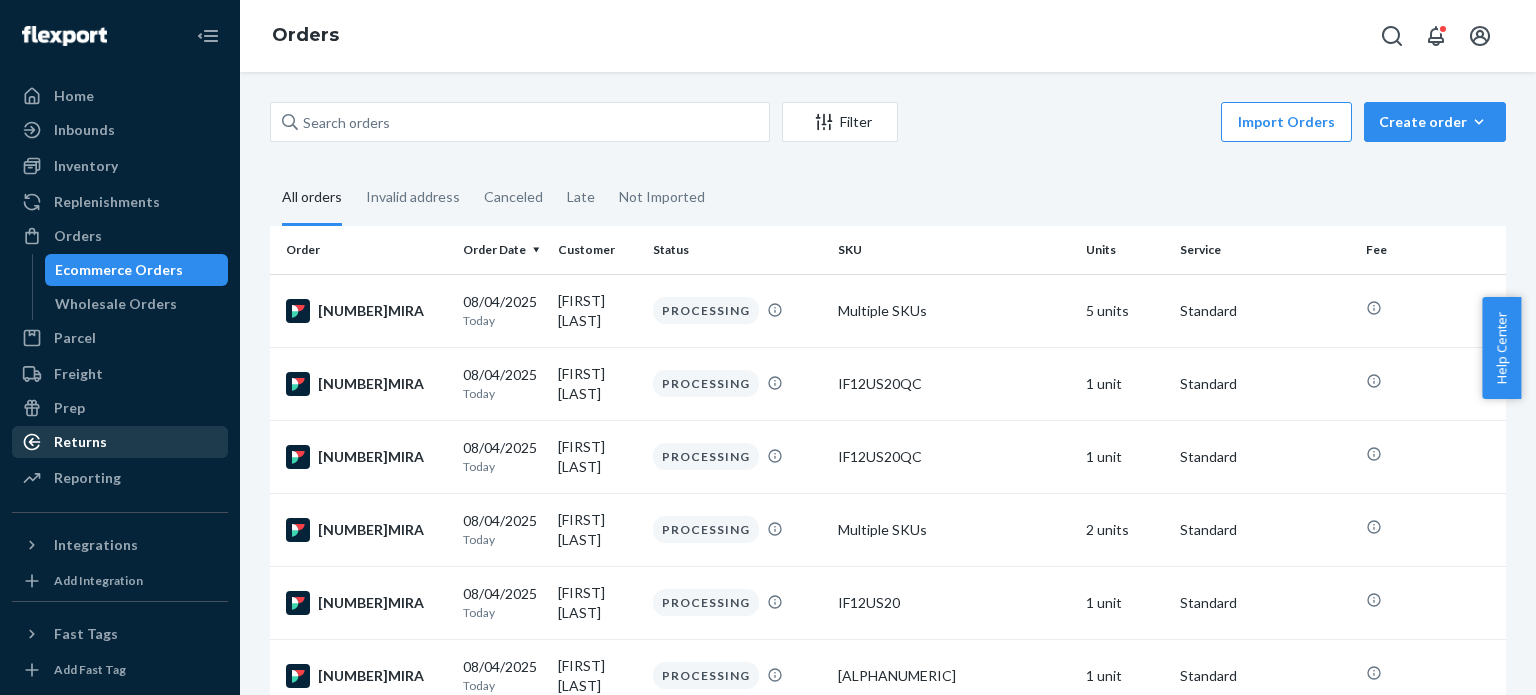 click on "Returns" at bounding box center [80, 442] 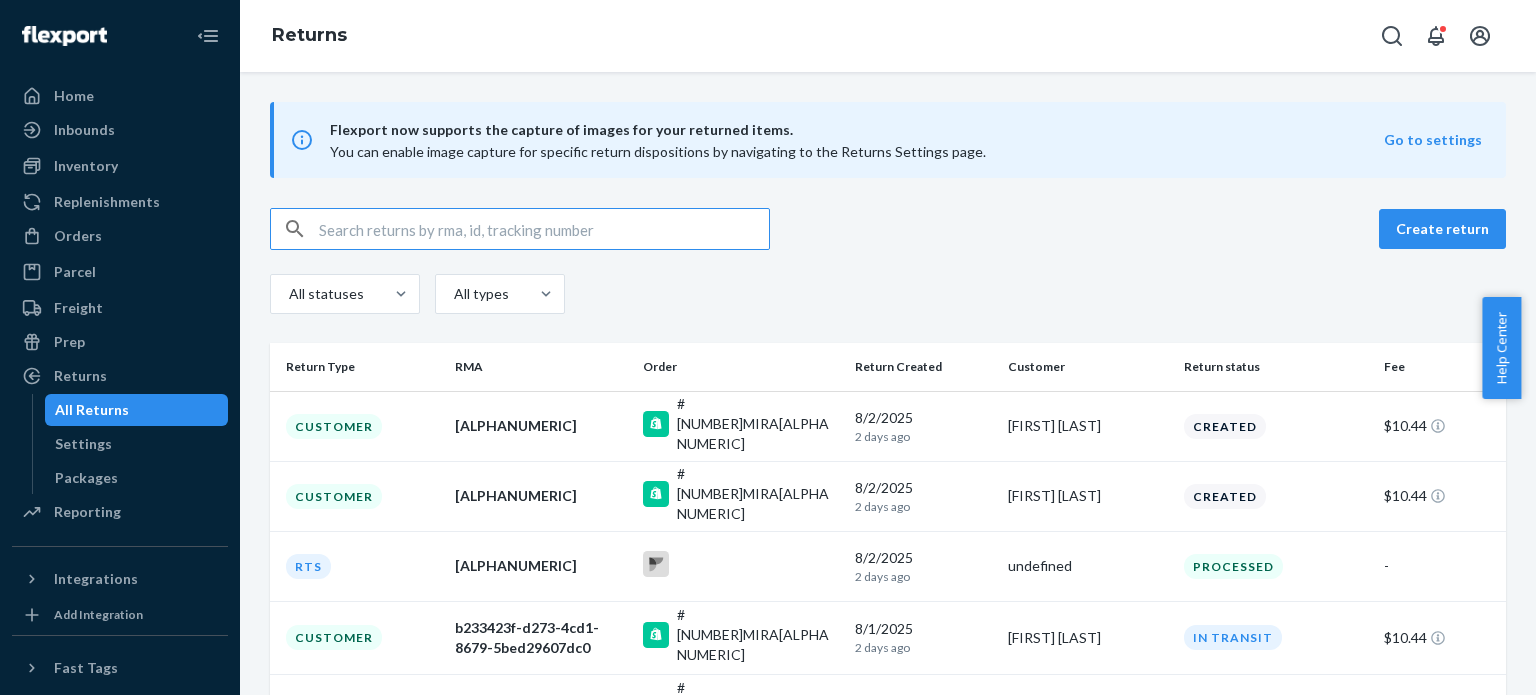 click at bounding box center [544, 229] 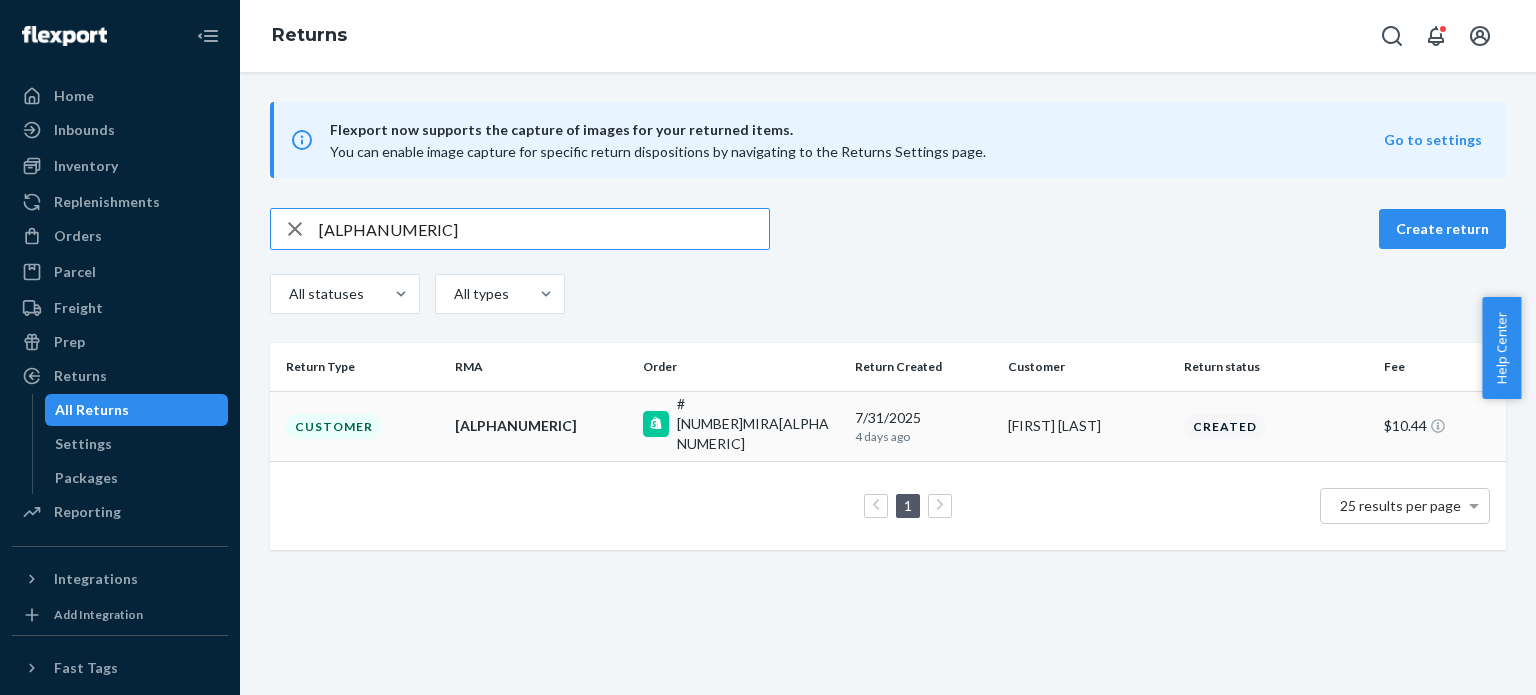 type on "[ALPHANUMERIC]" 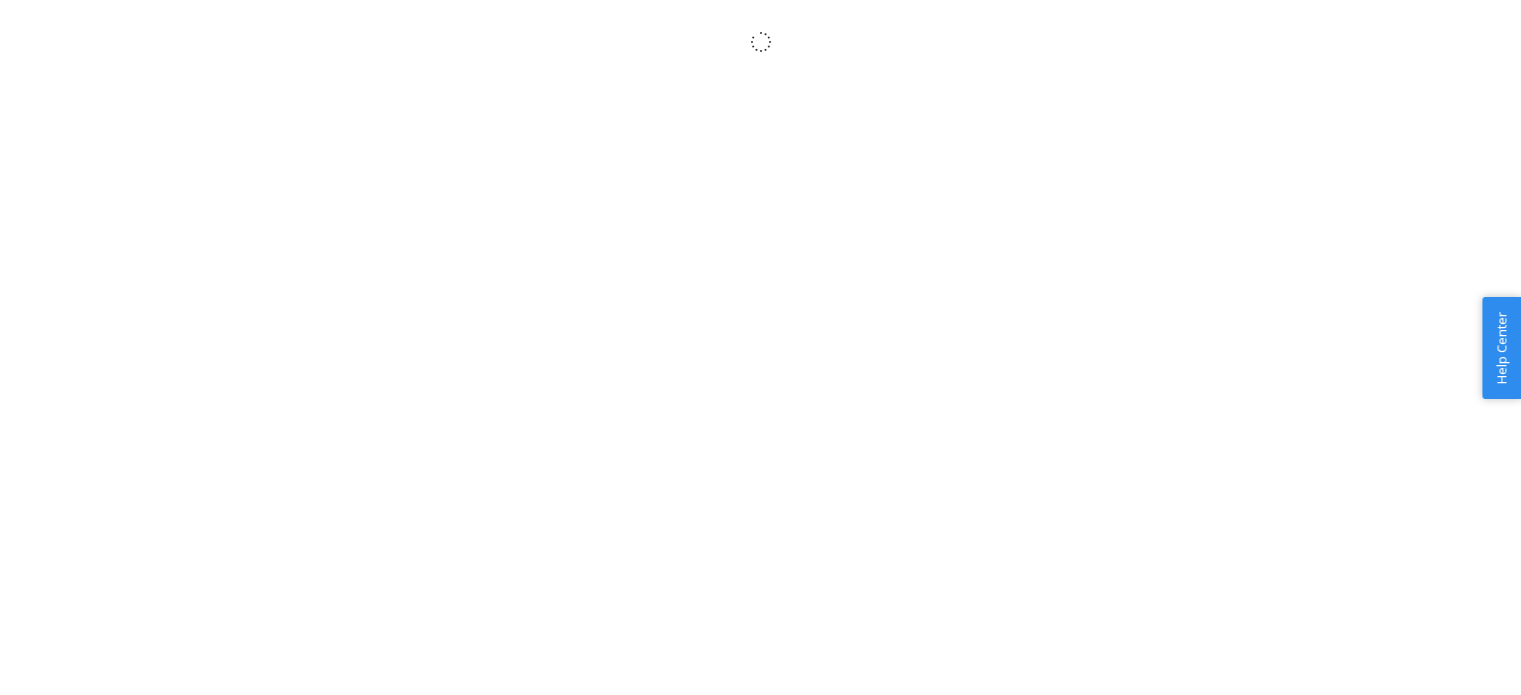 scroll, scrollTop: 0, scrollLeft: 0, axis: both 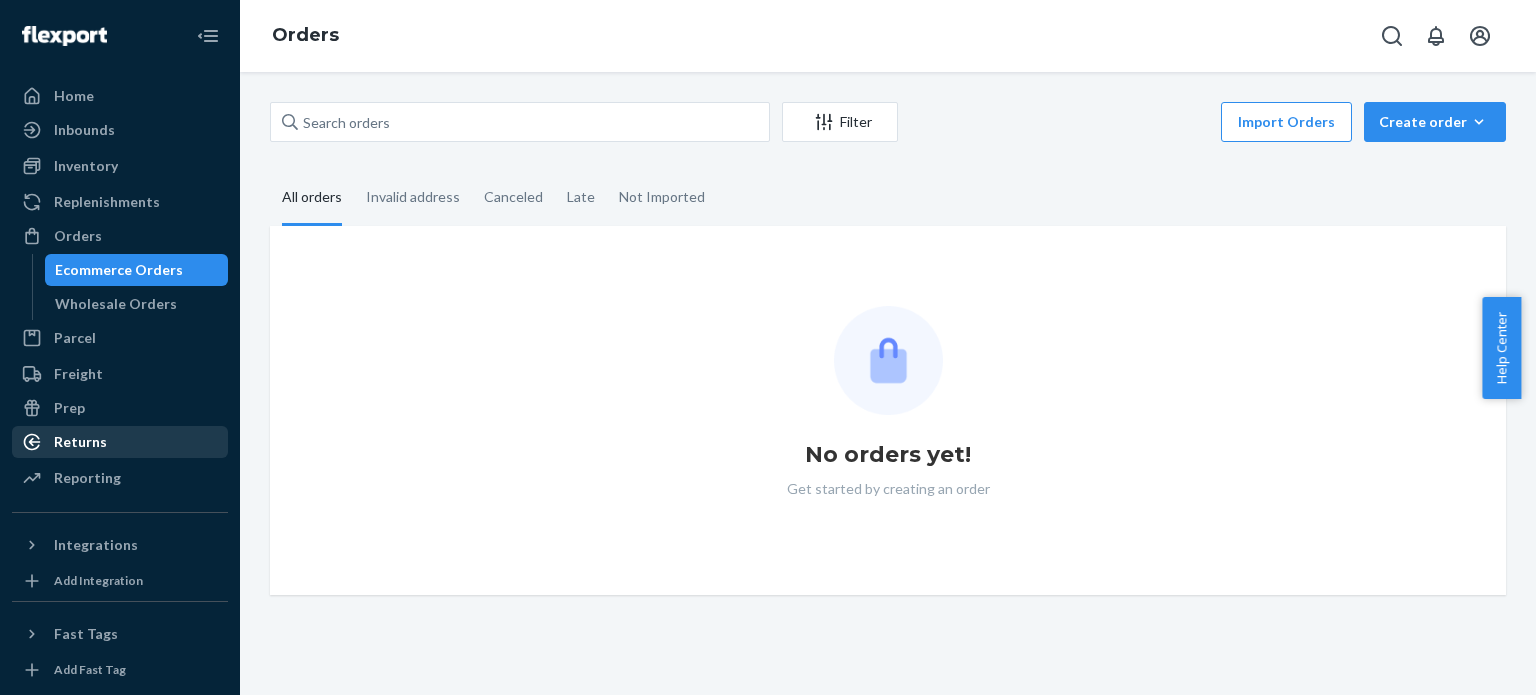 click on "Returns" at bounding box center [80, 442] 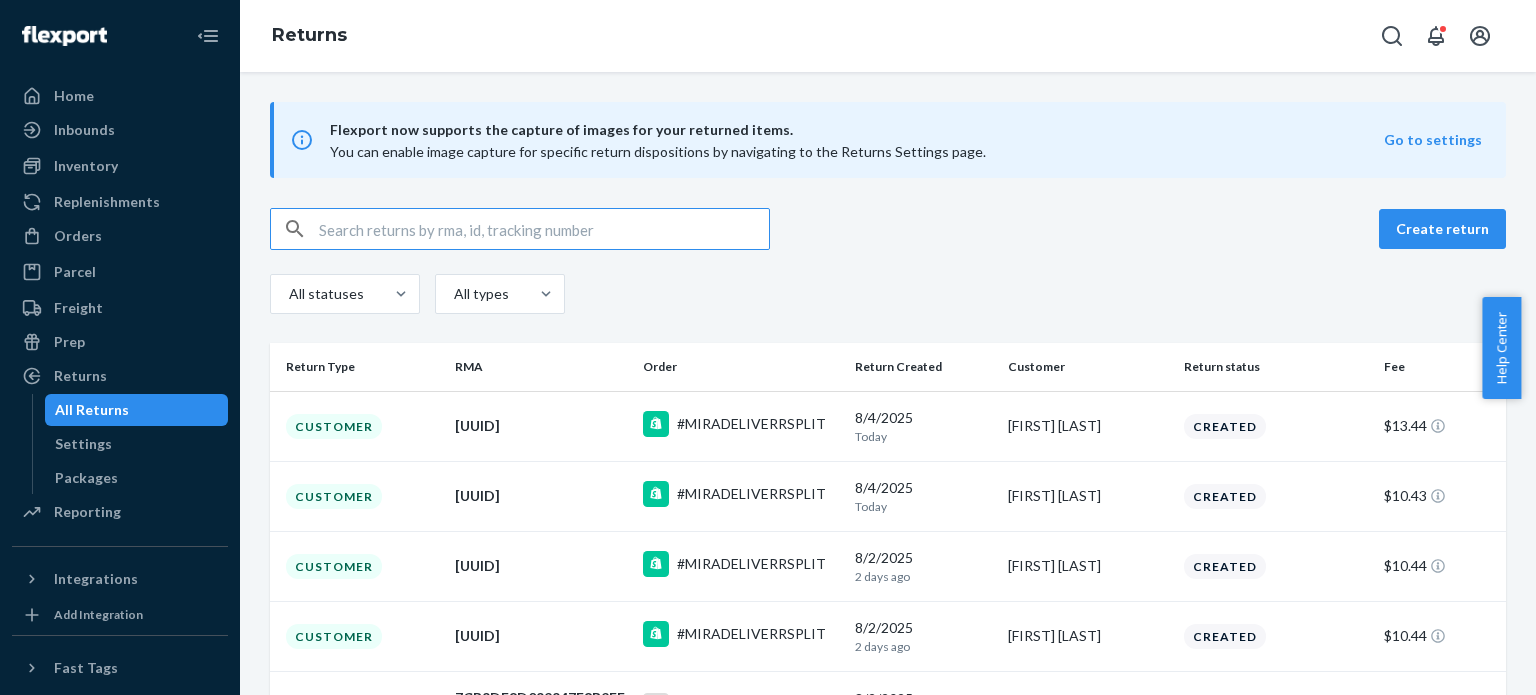 click at bounding box center [544, 229] 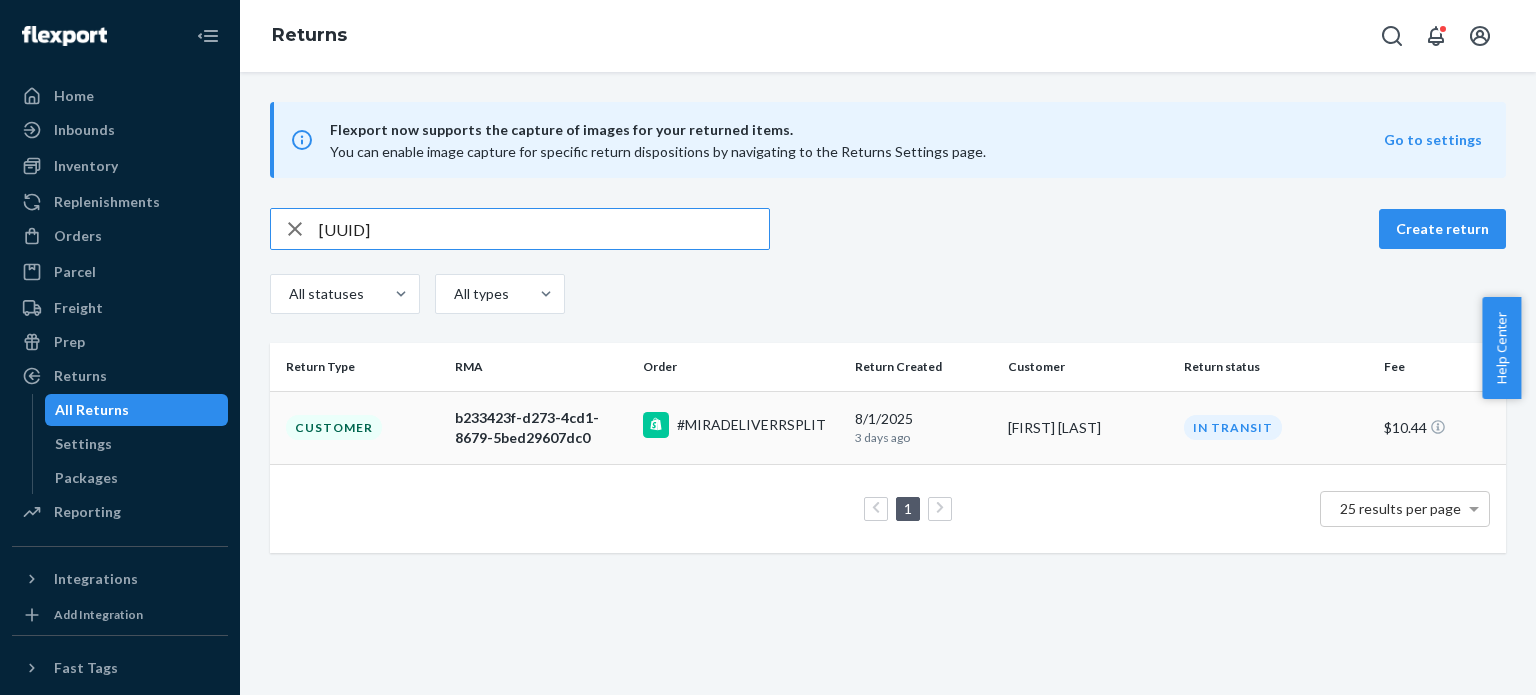 type on "[UUID]" 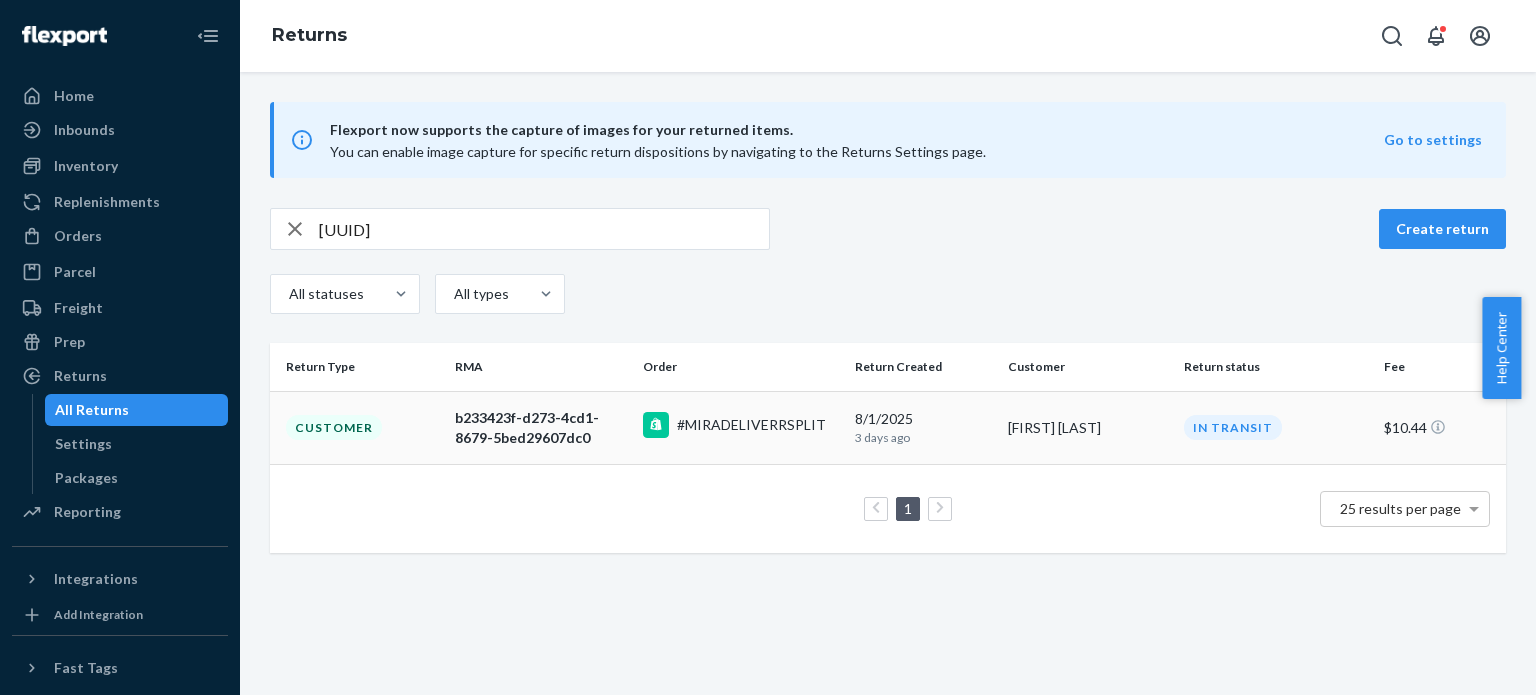 click on "b233423f-d273-4cd1-8679-5bed29607dc0" at bounding box center [541, 428] 